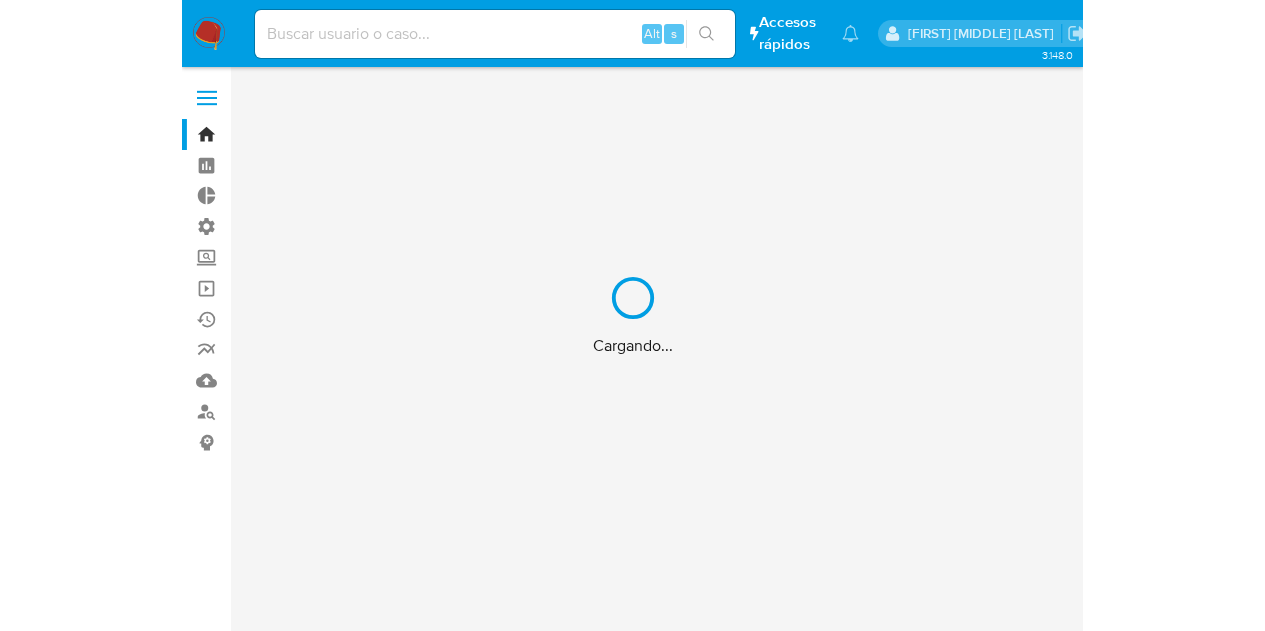 scroll, scrollTop: 0, scrollLeft: 0, axis: both 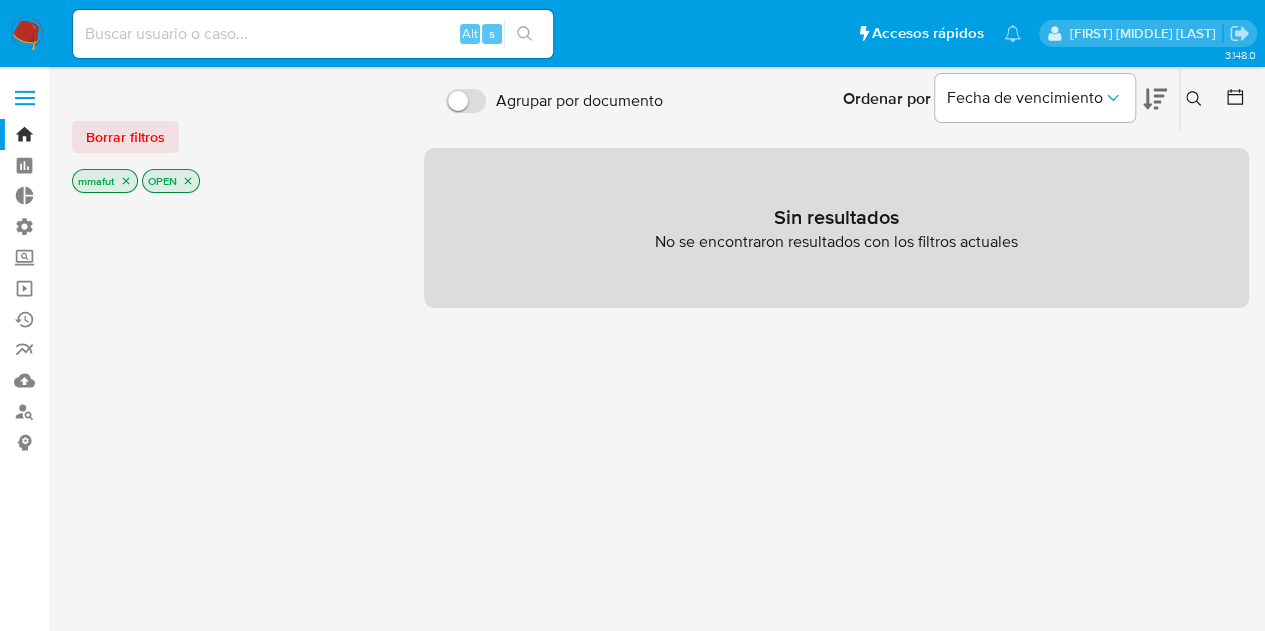 click at bounding box center (25, 98) 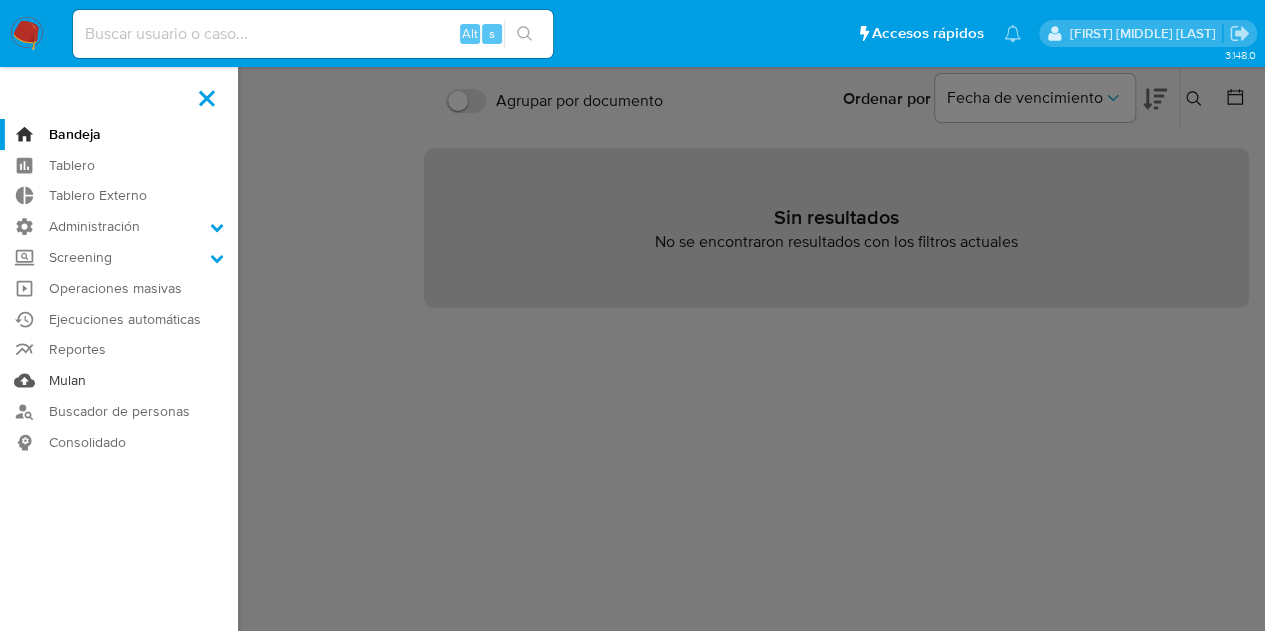 click on "Mulan" at bounding box center (119, 380) 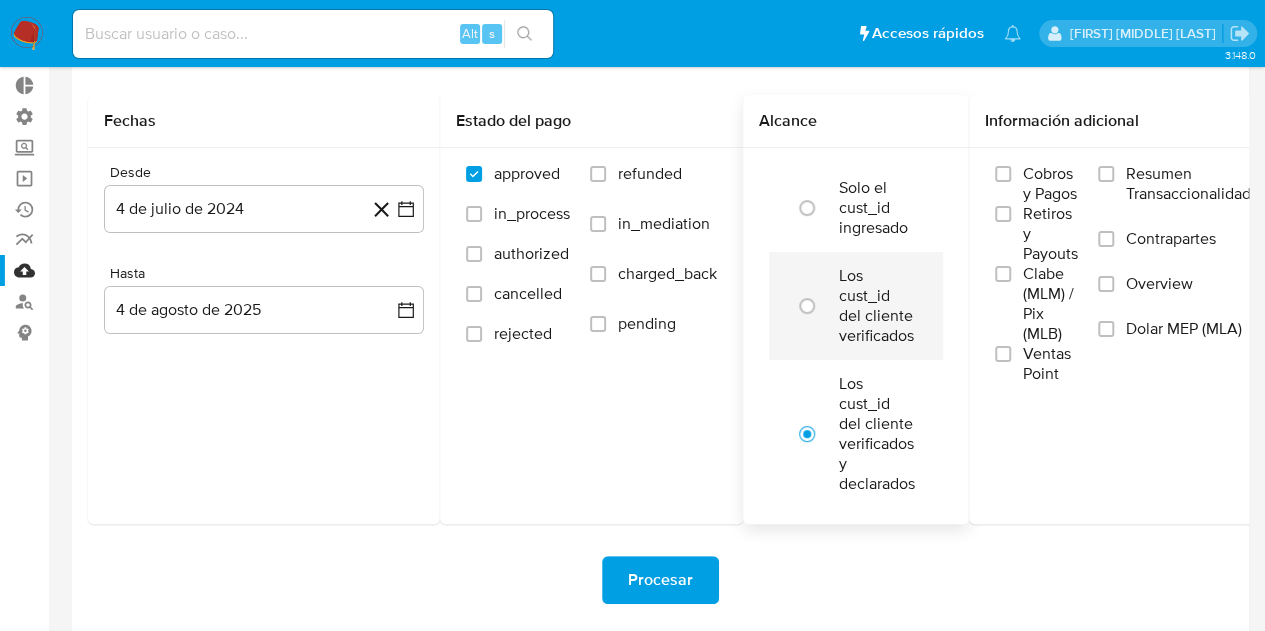 scroll, scrollTop: 0, scrollLeft: 0, axis: both 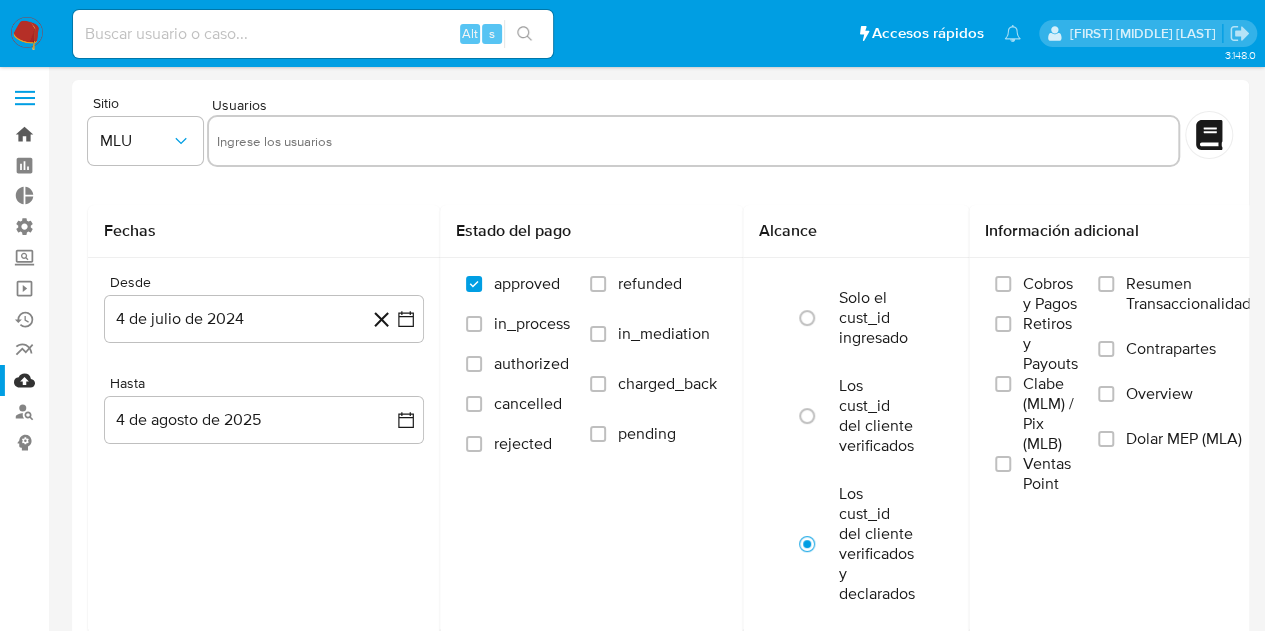 click on "Bandeja" at bounding box center (119, 134) 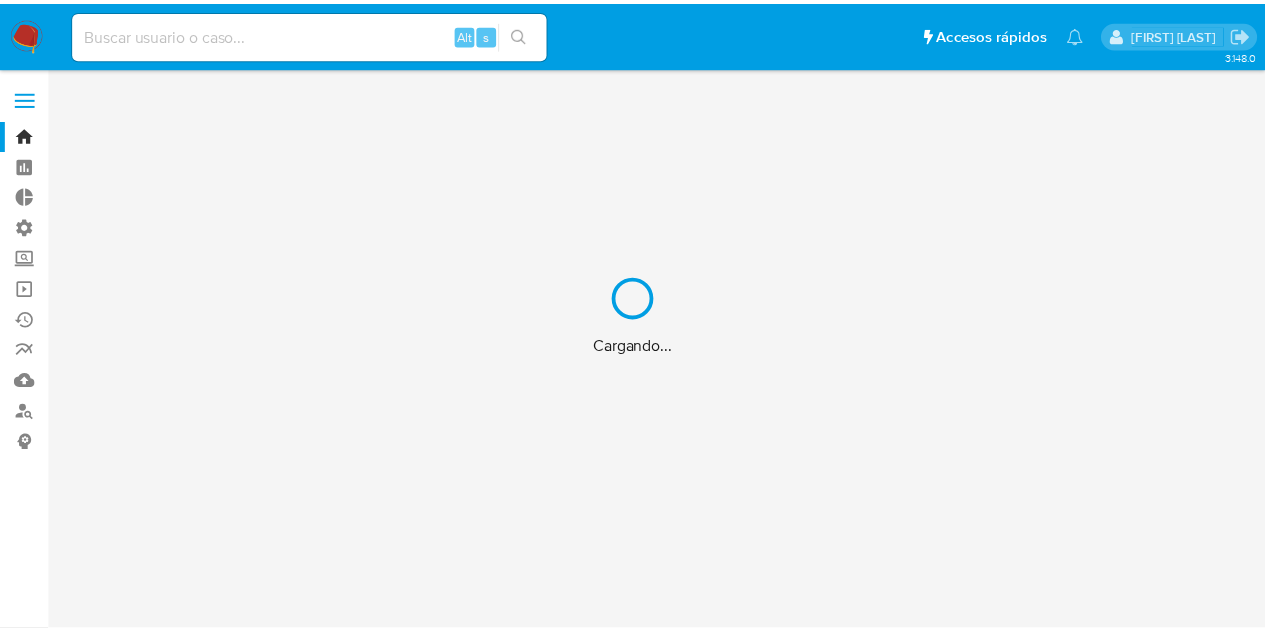 scroll, scrollTop: 0, scrollLeft: 0, axis: both 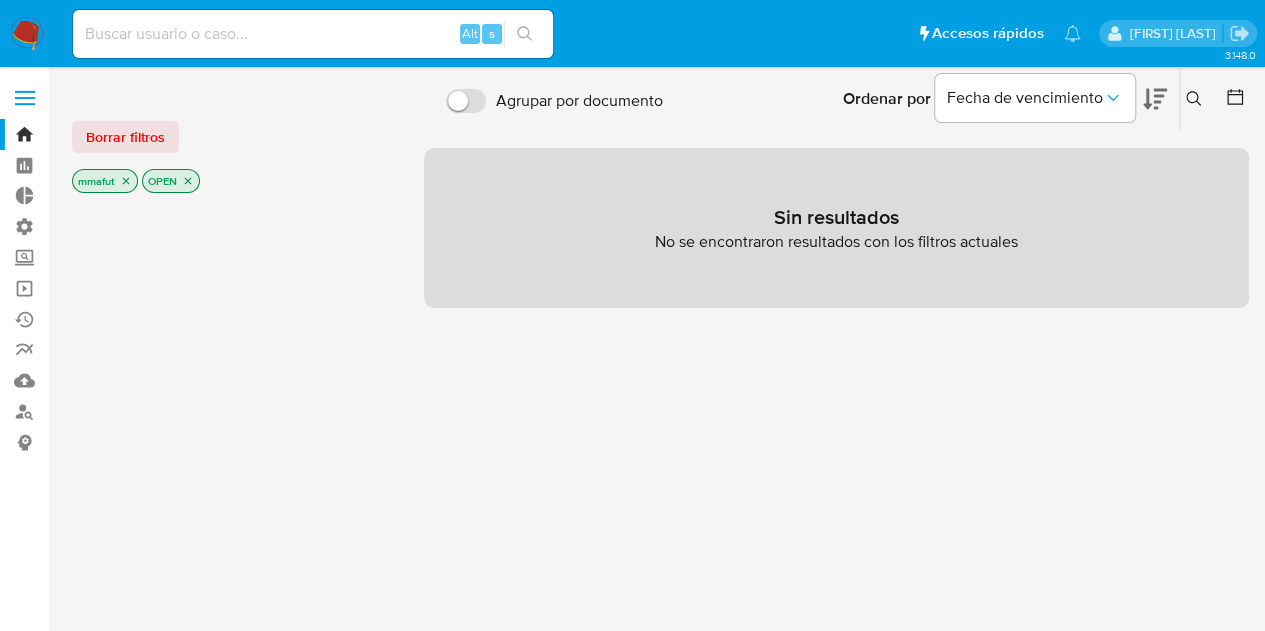 click 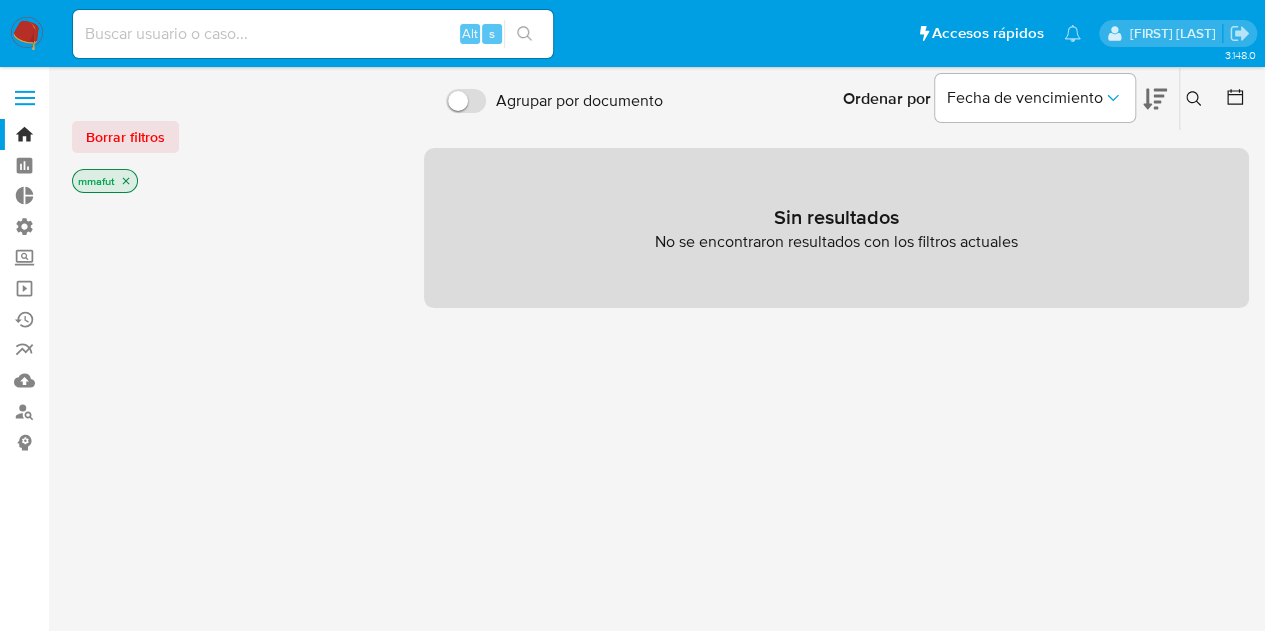 click 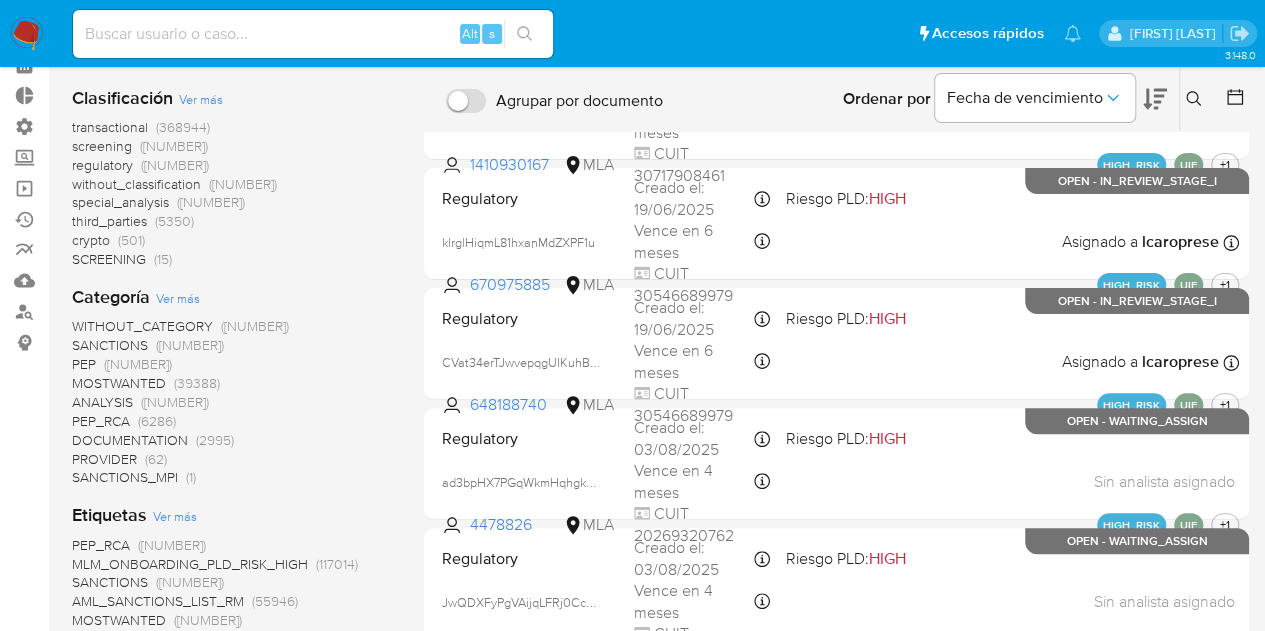 scroll, scrollTop: 0, scrollLeft: 0, axis: both 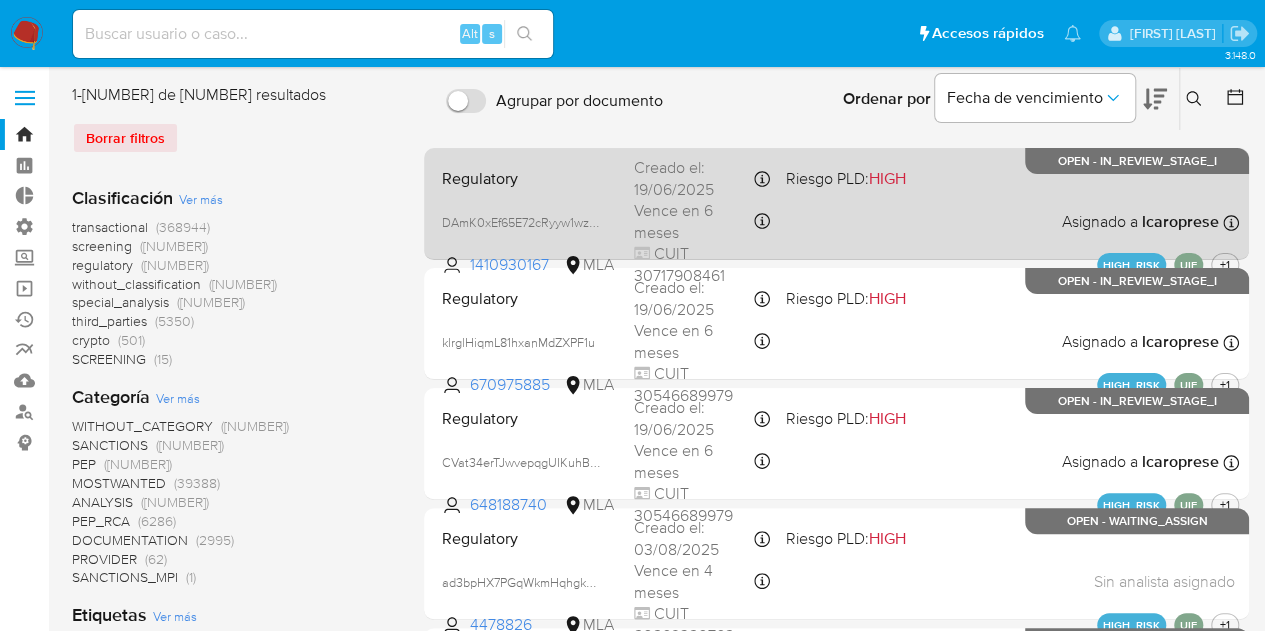 click on "Regulatory" at bounding box center (530, 177) 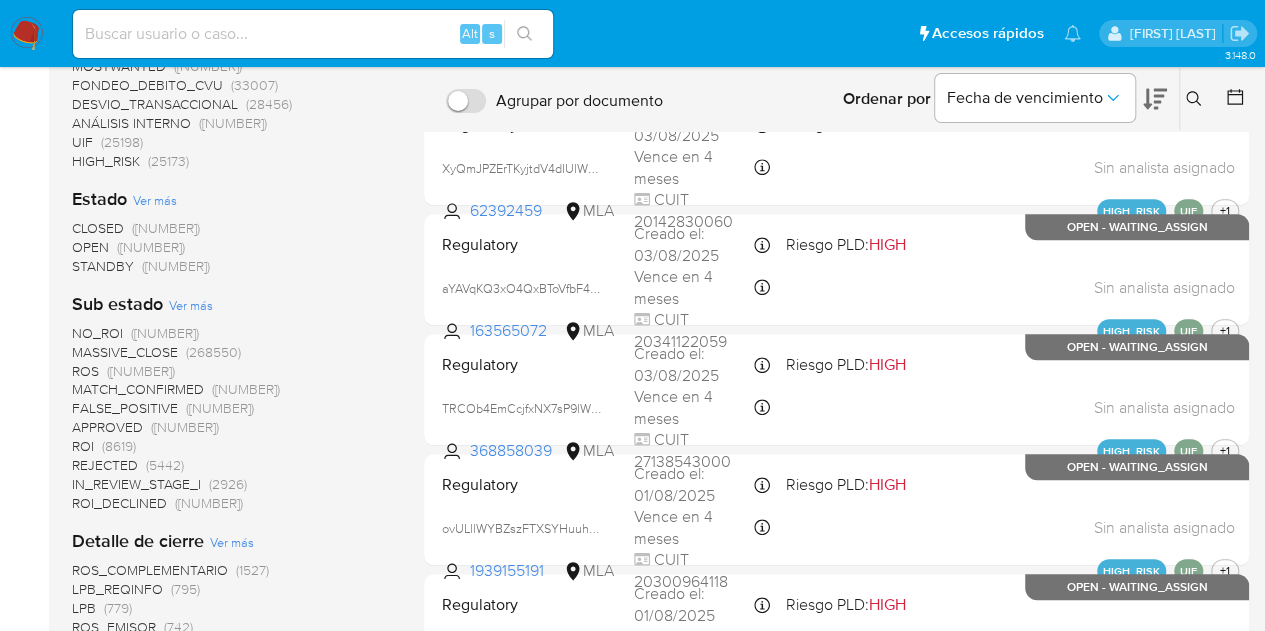 scroll, scrollTop: 618, scrollLeft: 0, axis: vertical 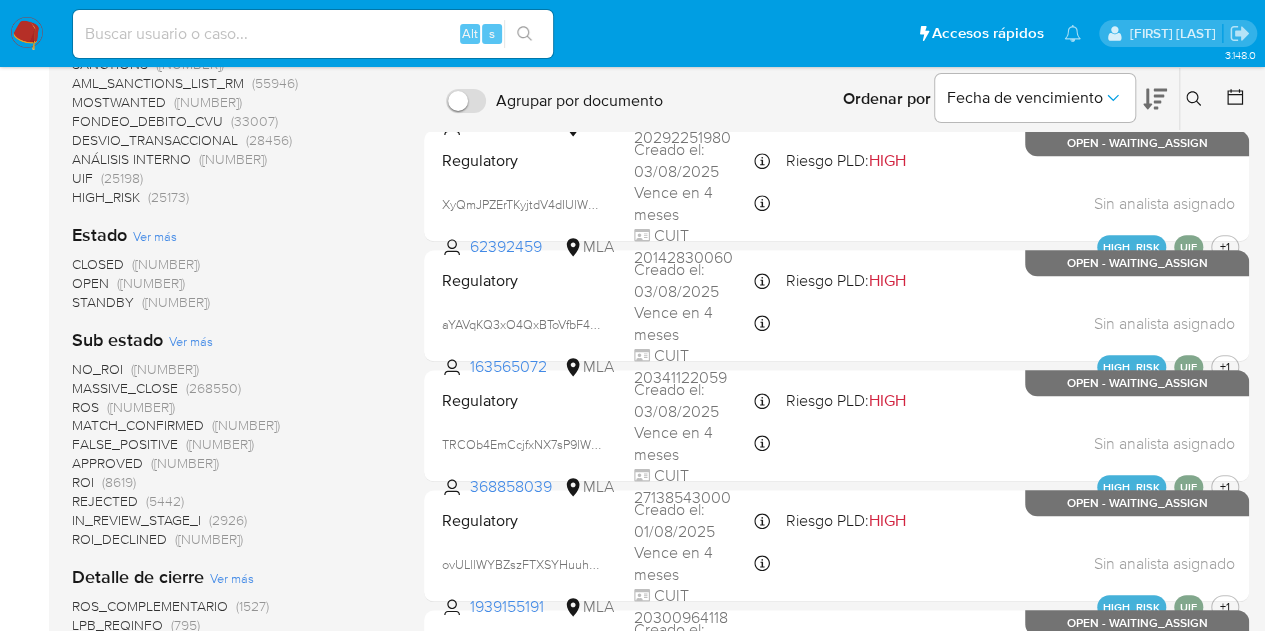 click on "STANDBY" at bounding box center (103, 302) 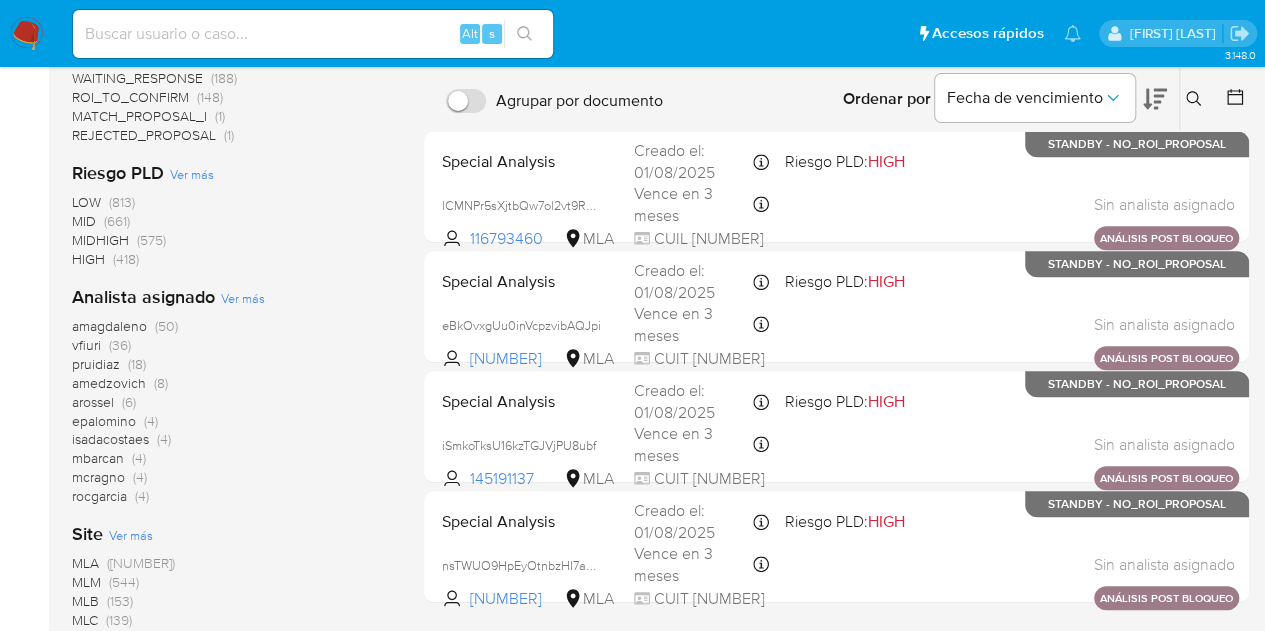 scroll, scrollTop: 775, scrollLeft: 0, axis: vertical 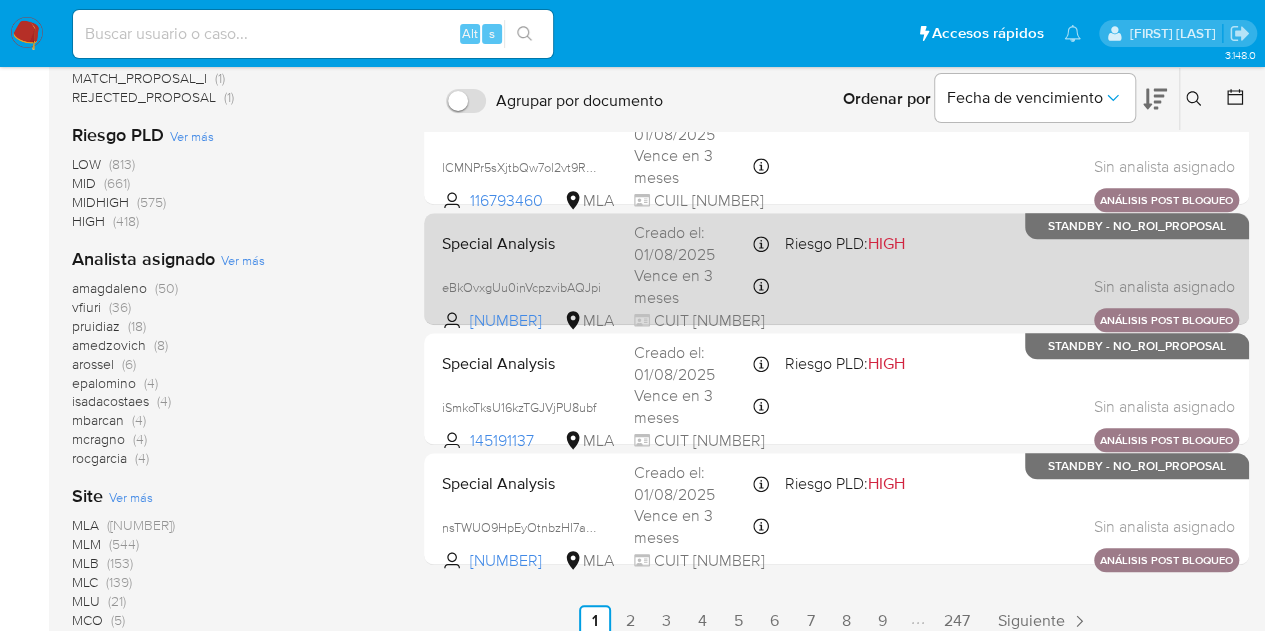 click on "Special Analysis" at bounding box center [530, 242] 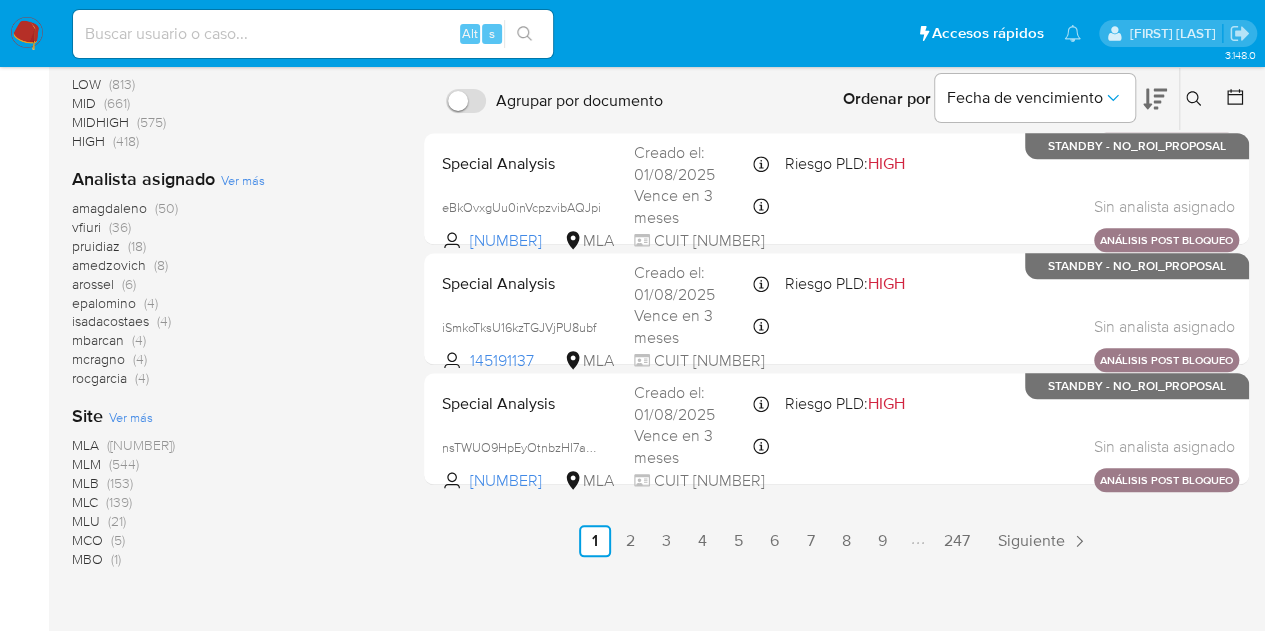 scroll, scrollTop: 901, scrollLeft: 0, axis: vertical 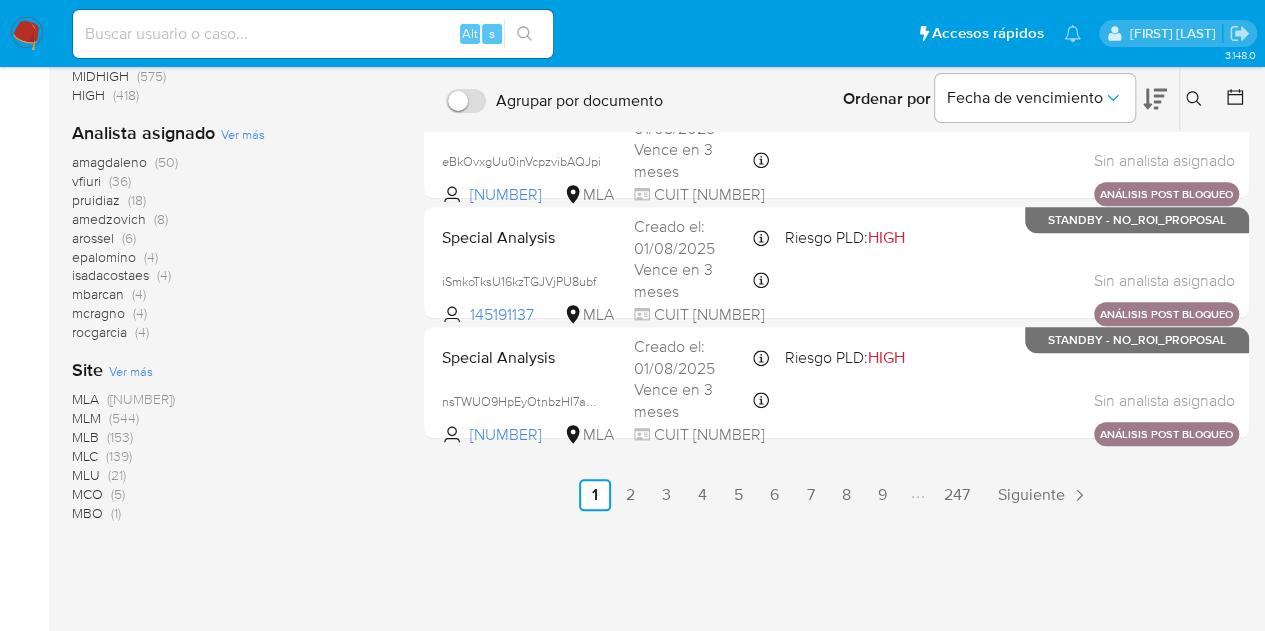 click on "MBO" at bounding box center (87, 513) 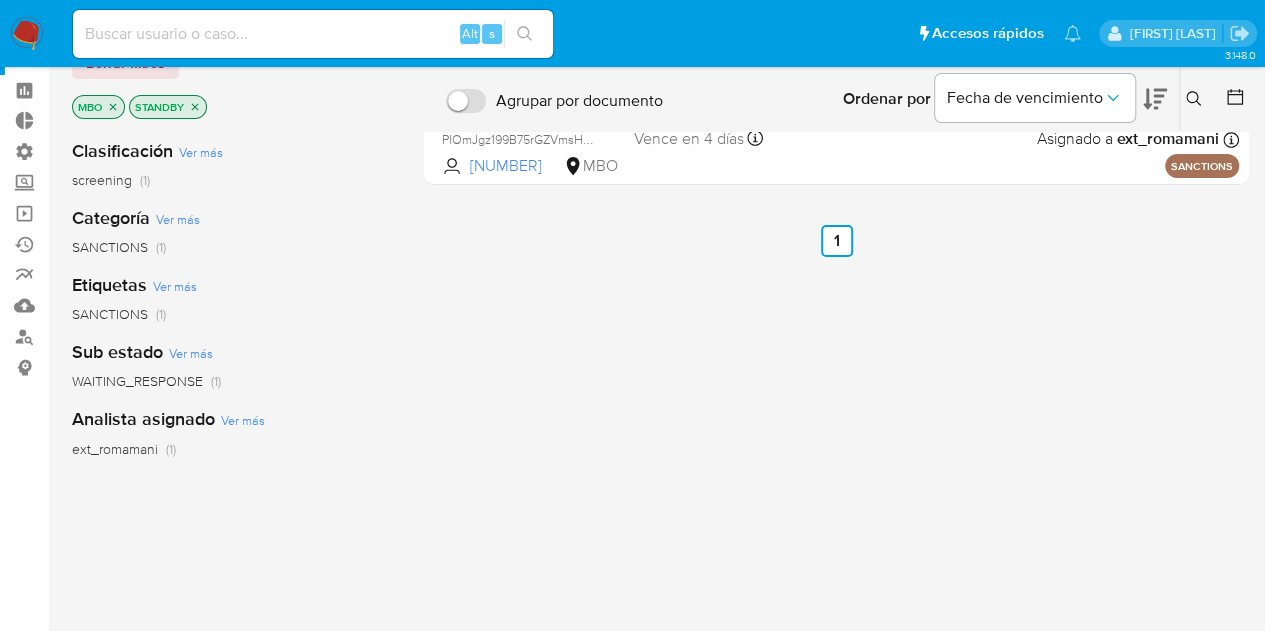 scroll, scrollTop: 0, scrollLeft: 0, axis: both 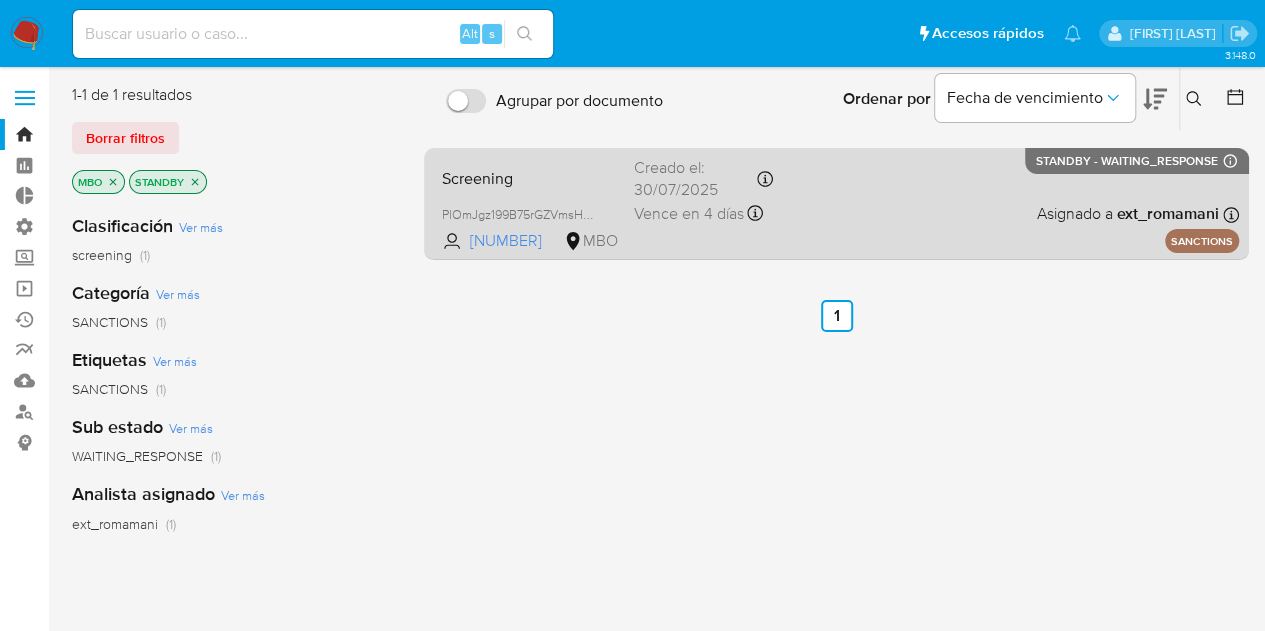 click on "Screening" at bounding box center [530, 177] 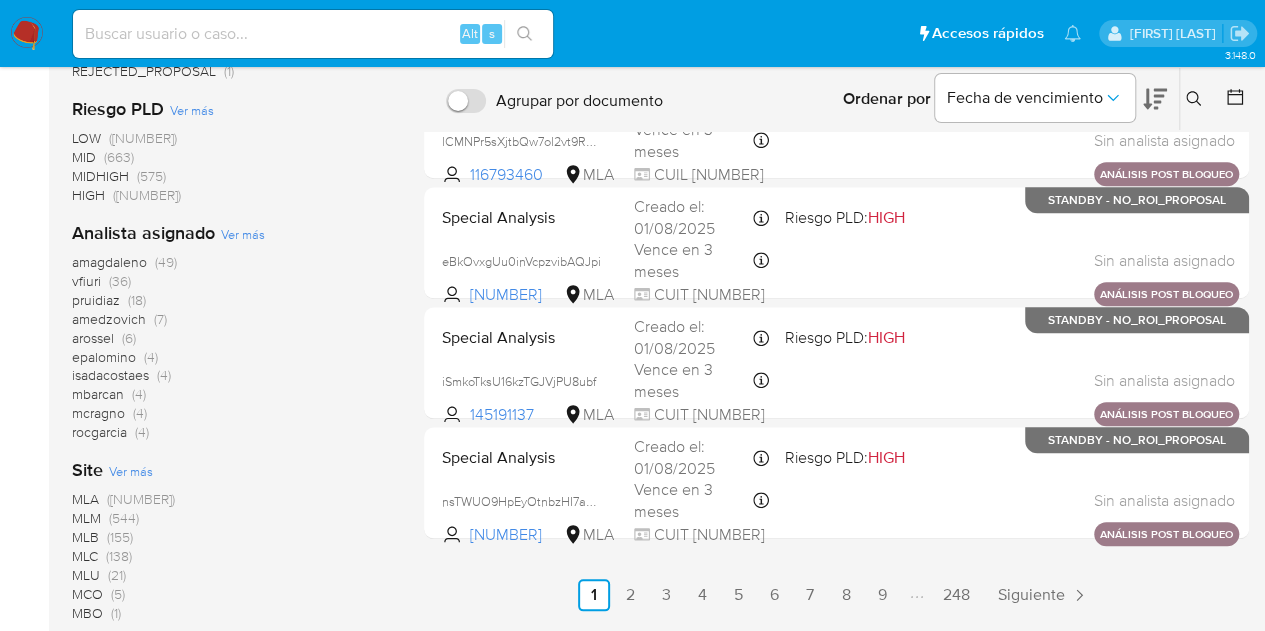scroll, scrollTop: 701, scrollLeft: 0, axis: vertical 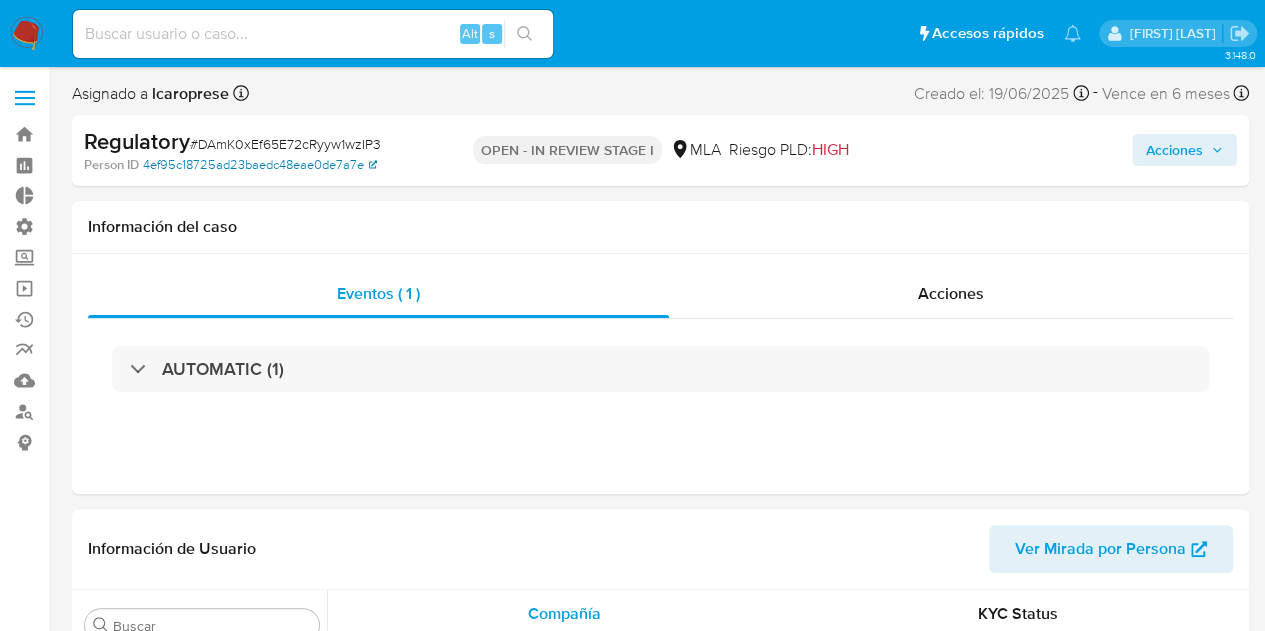 select on "10" 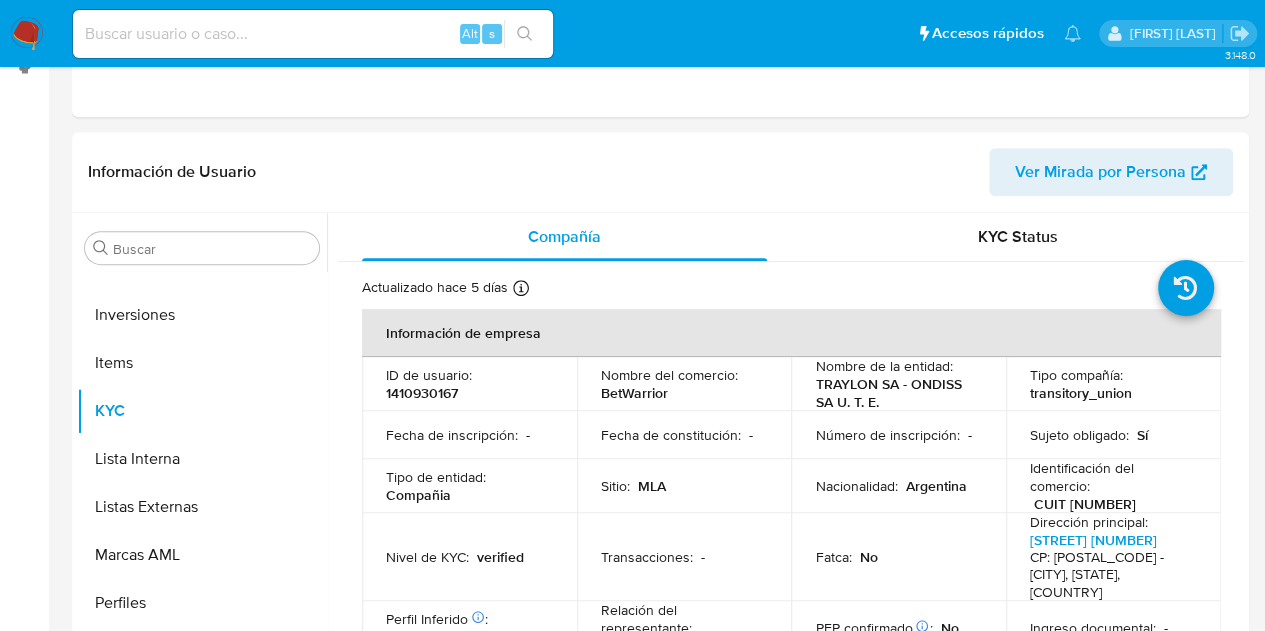 scroll, scrollTop: 0, scrollLeft: 0, axis: both 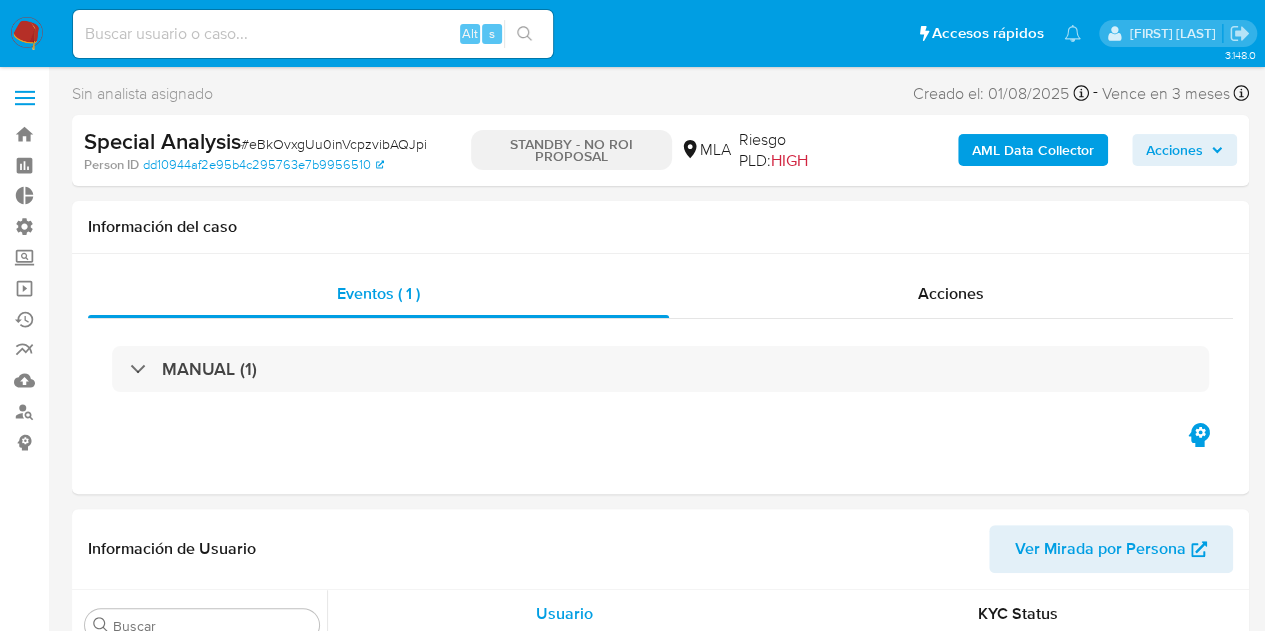 select on "10" 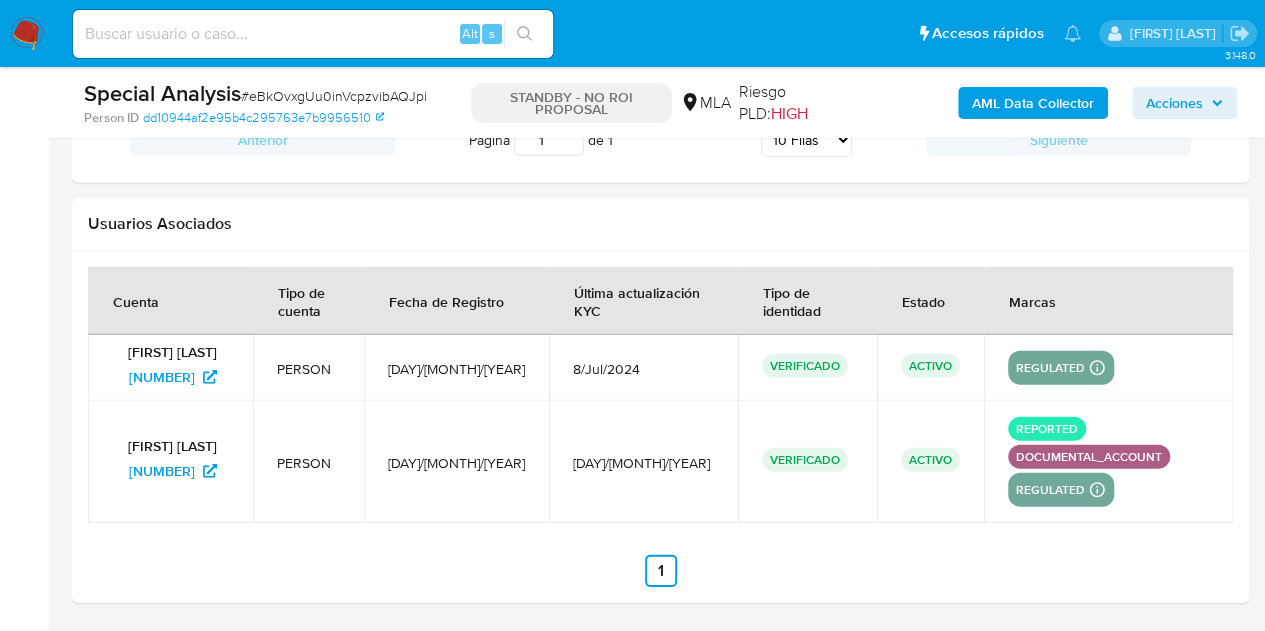 scroll, scrollTop: 2755, scrollLeft: 0, axis: vertical 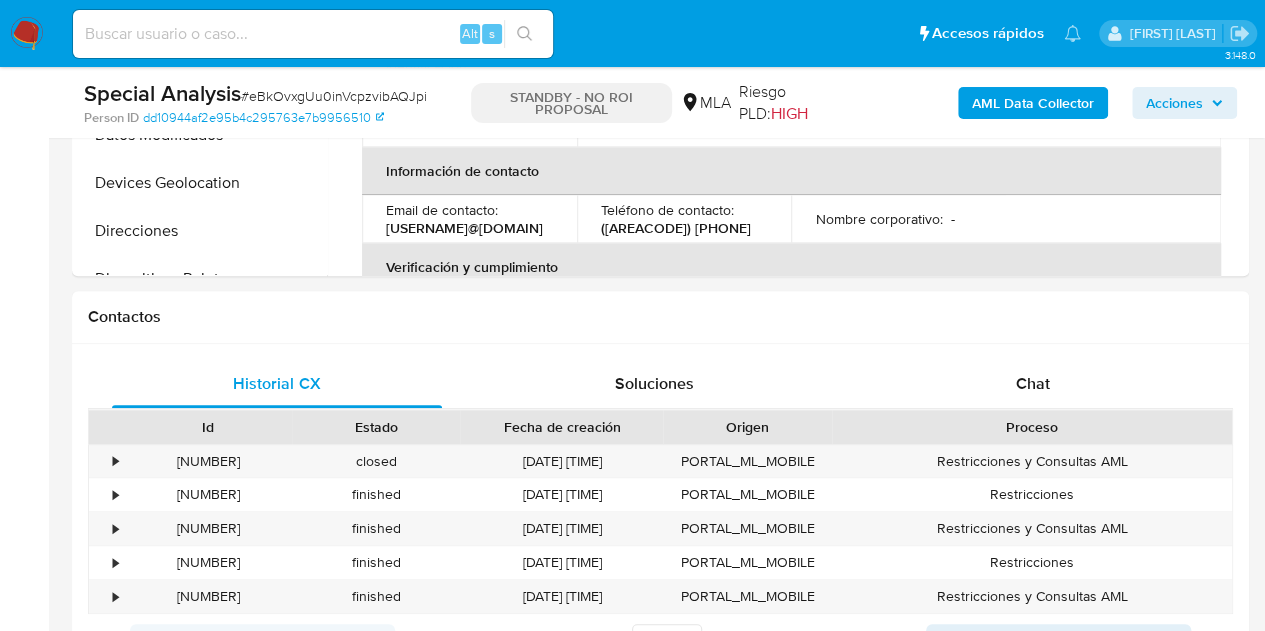 click at bounding box center [313, 34] 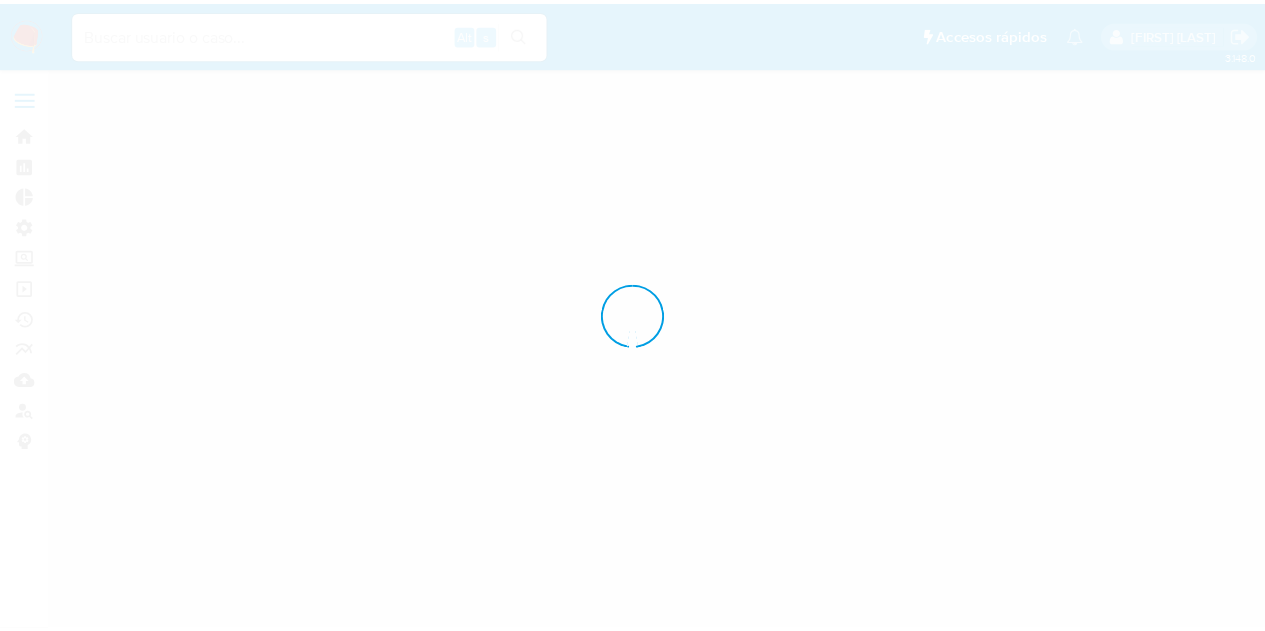scroll, scrollTop: 0, scrollLeft: 0, axis: both 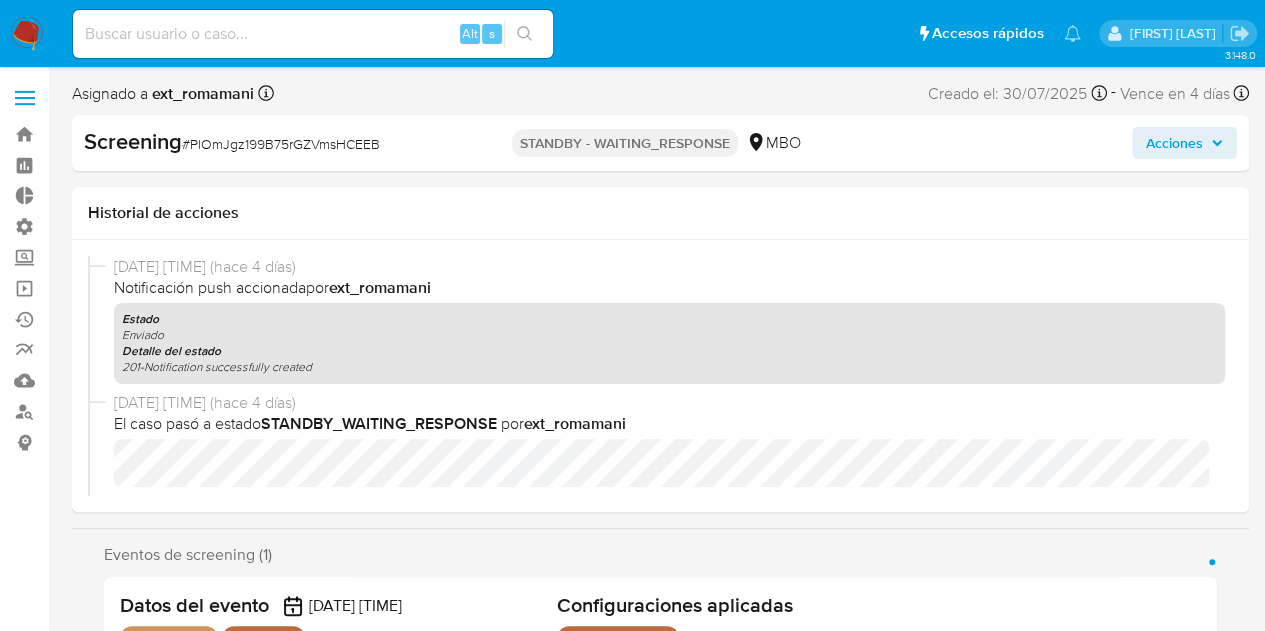 select on "10" 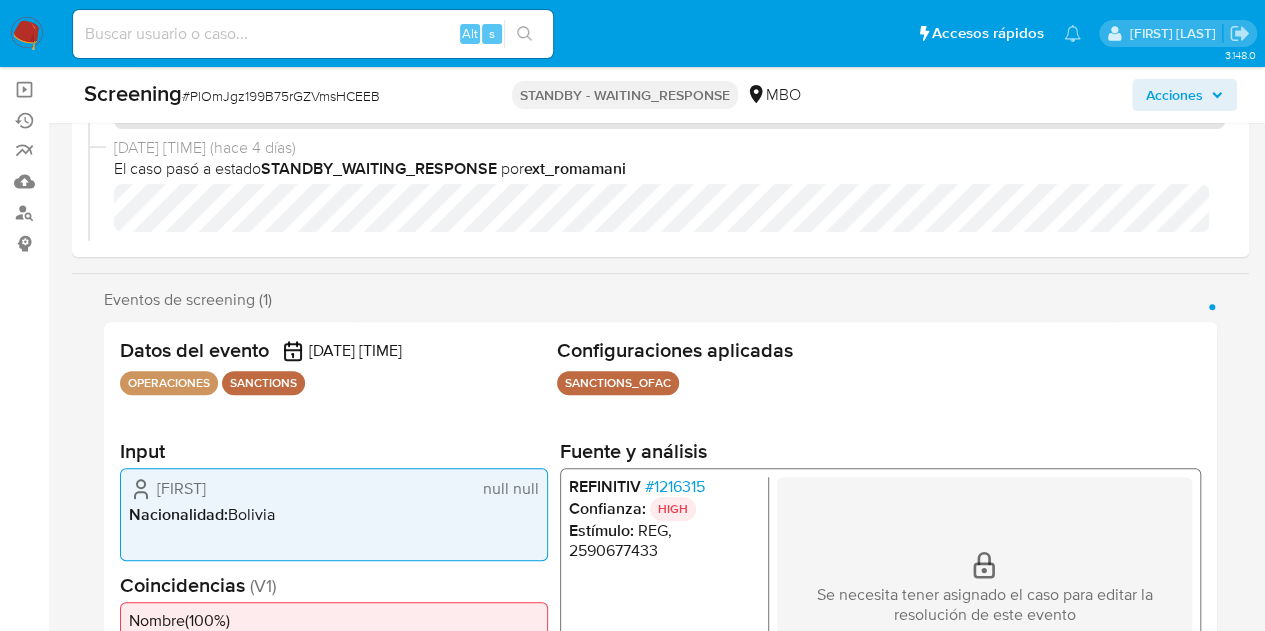 scroll, scrollTop: 200, scrollLeft: 0, axis: vertical 